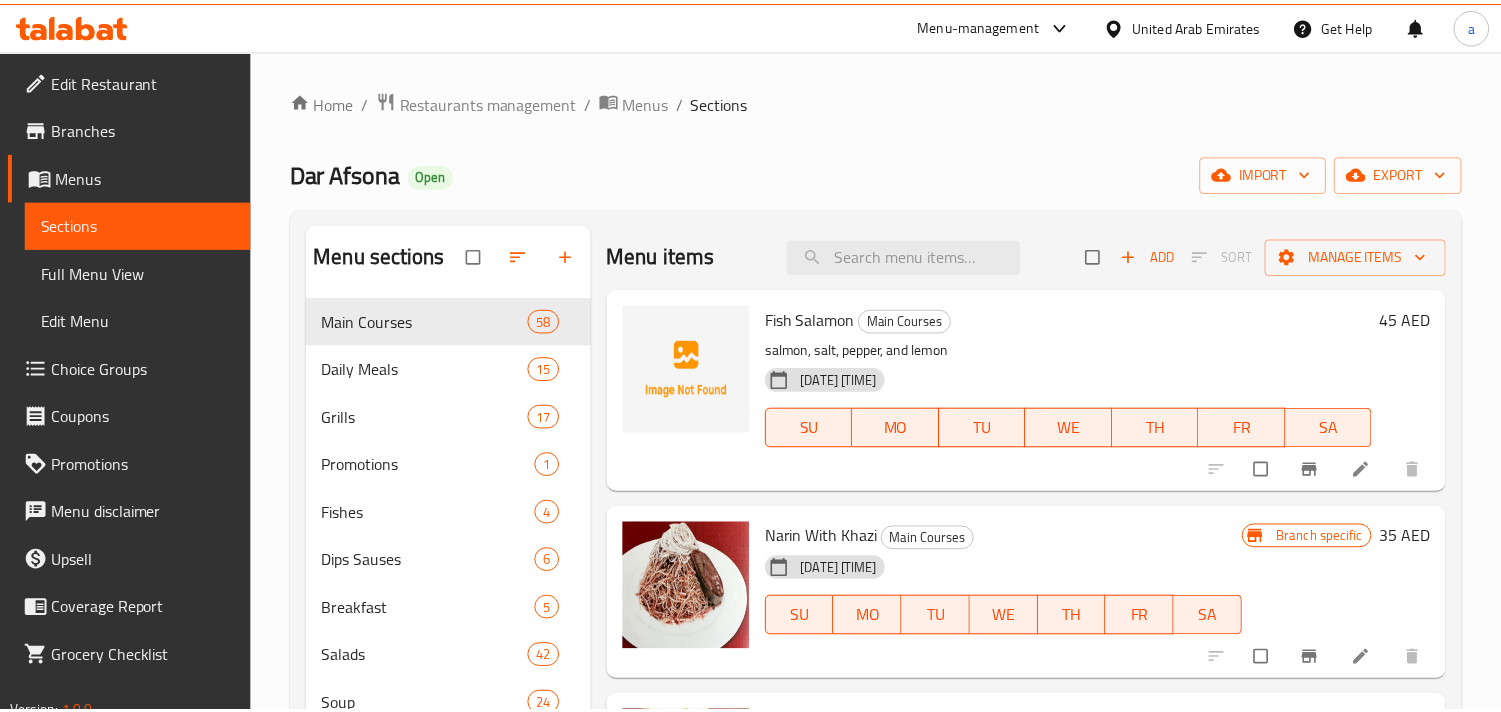 scroll, scrollTop: 0, scrollLeft: 0, axis: both 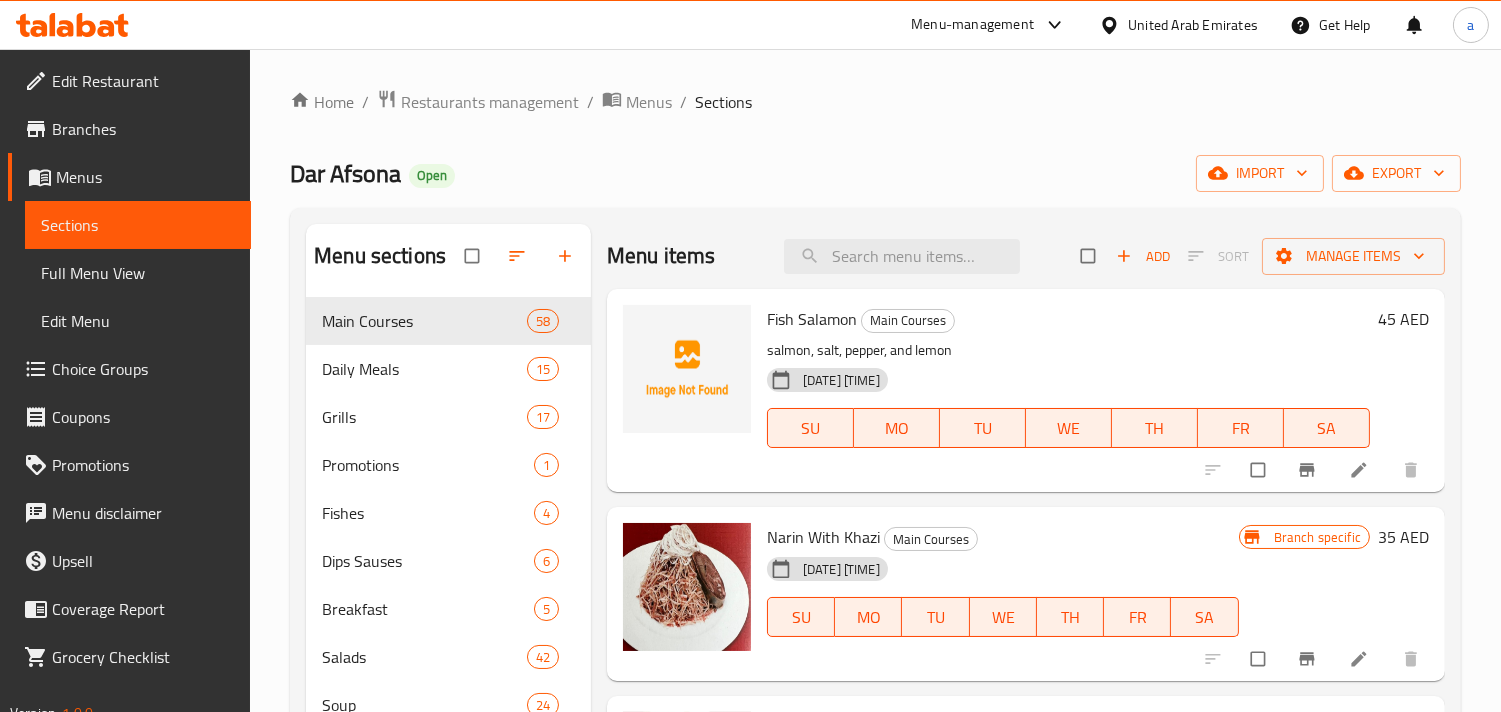 click on "United Arab Emirates" at bounding box center [1193, 25] 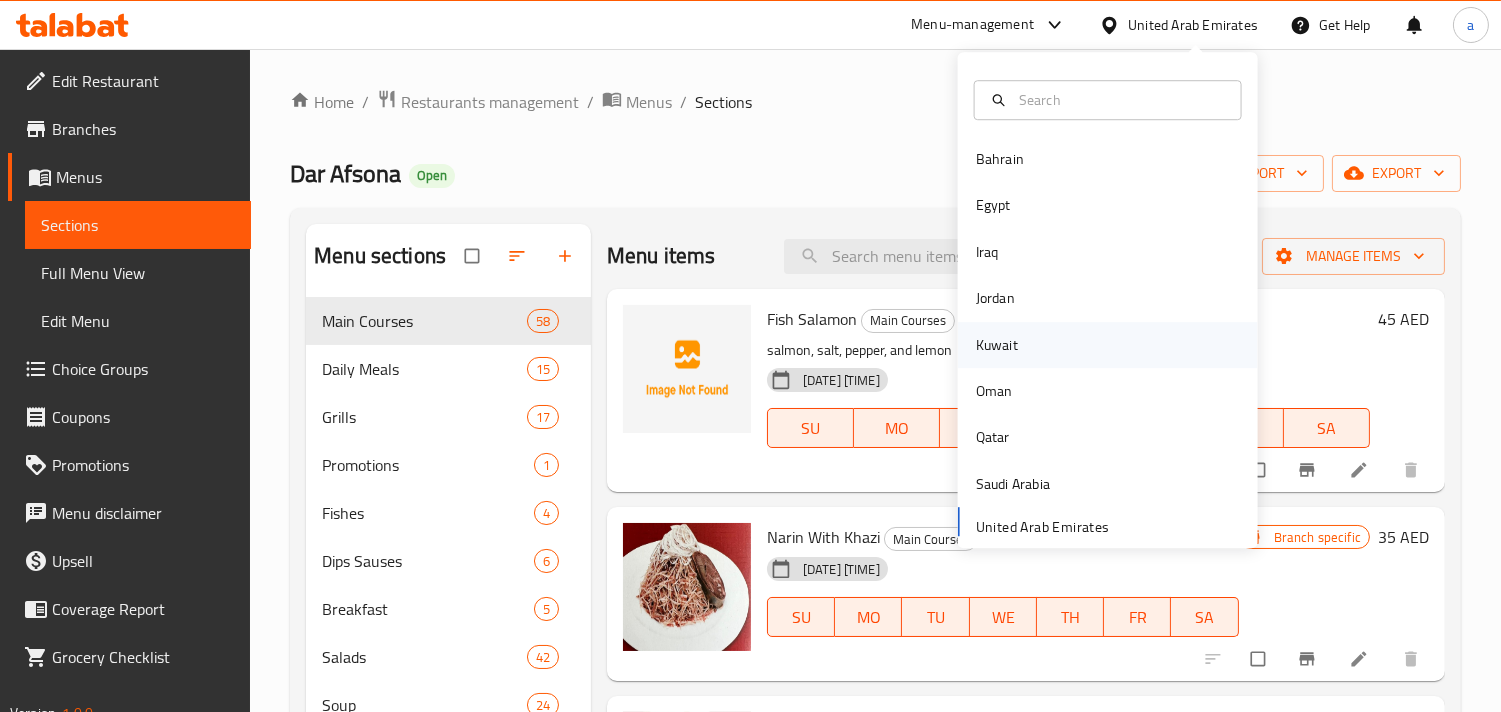 click on "Kuwait" at bounding box center (997, 345) 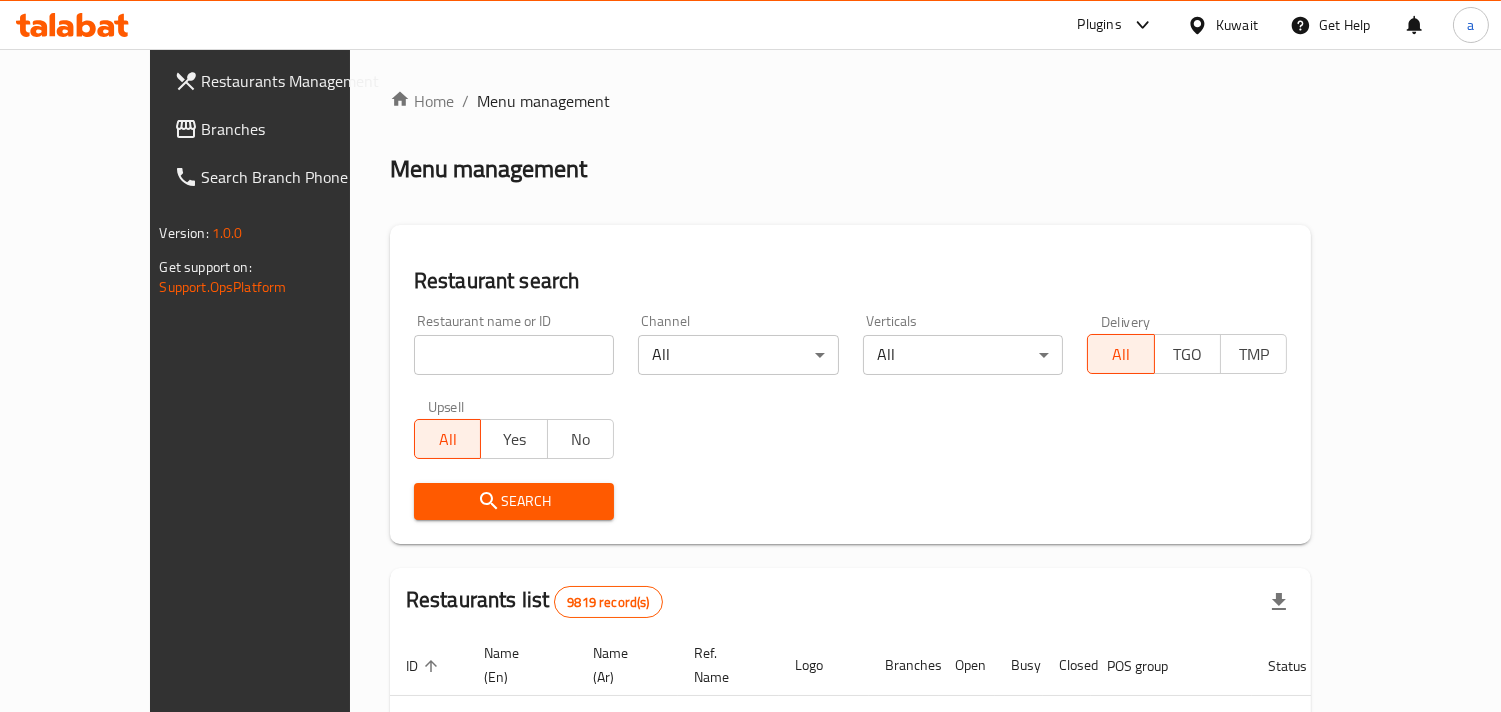click on "Branches" at bounding box center [293, 129] 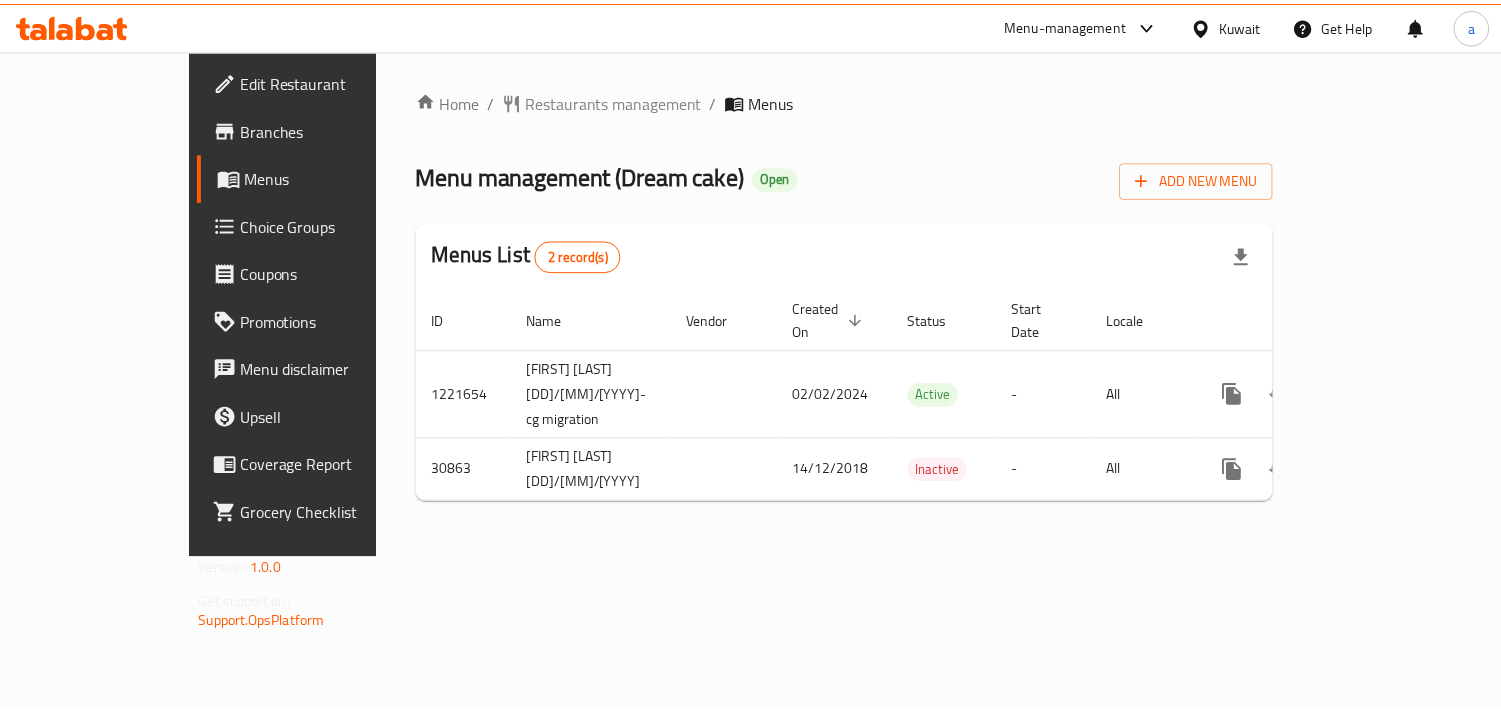 scroll, scrollTop: 0, scrollLeft: 0, axis: both 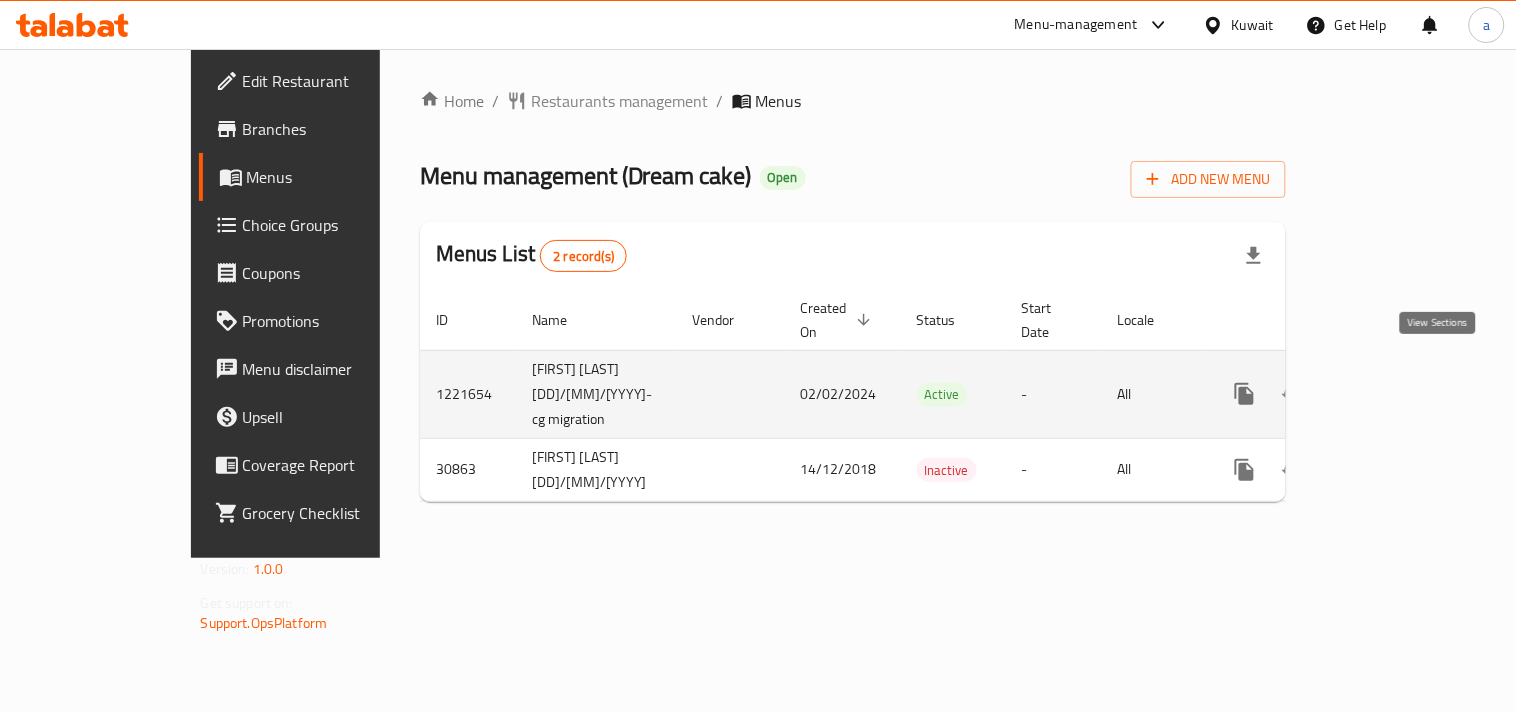 click 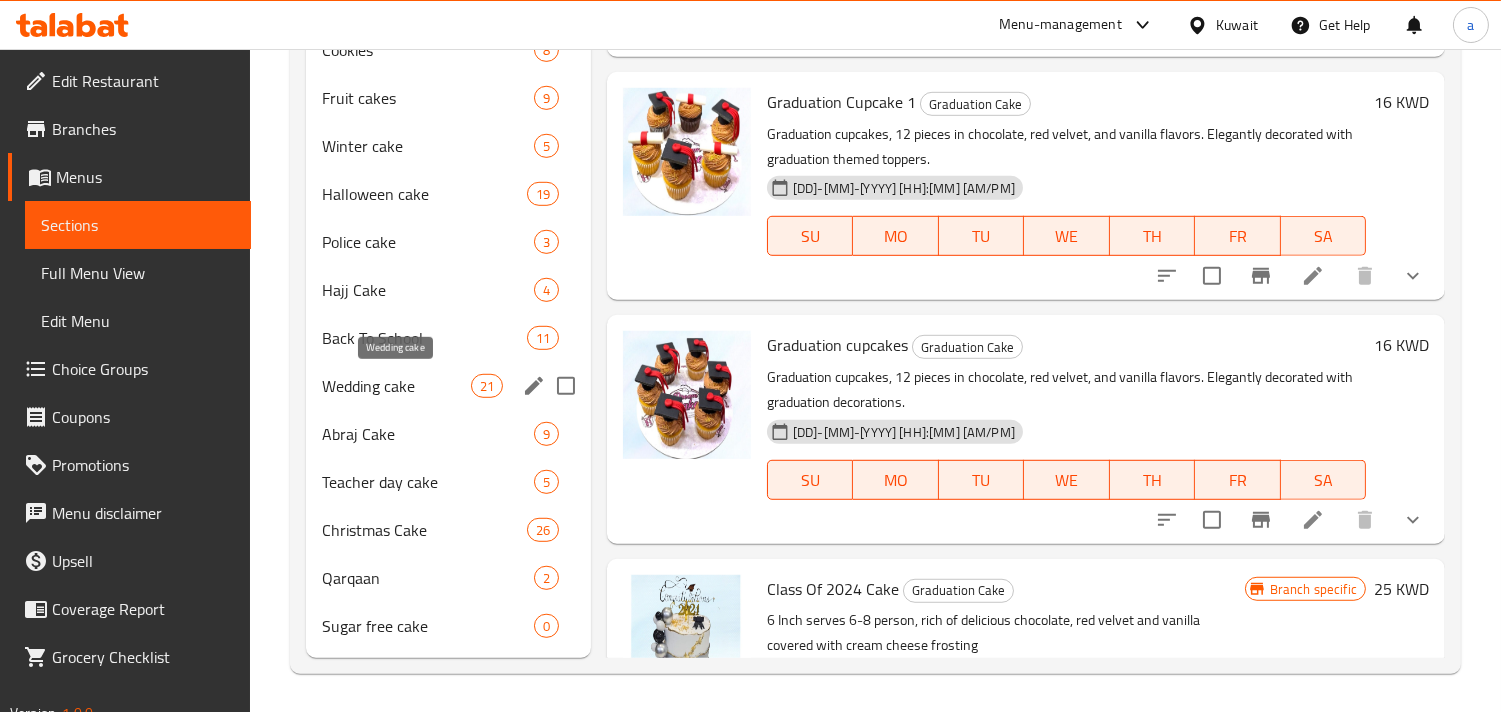 scroll, scrollTop: 2050, scrollLeft: 0, axis: vertical 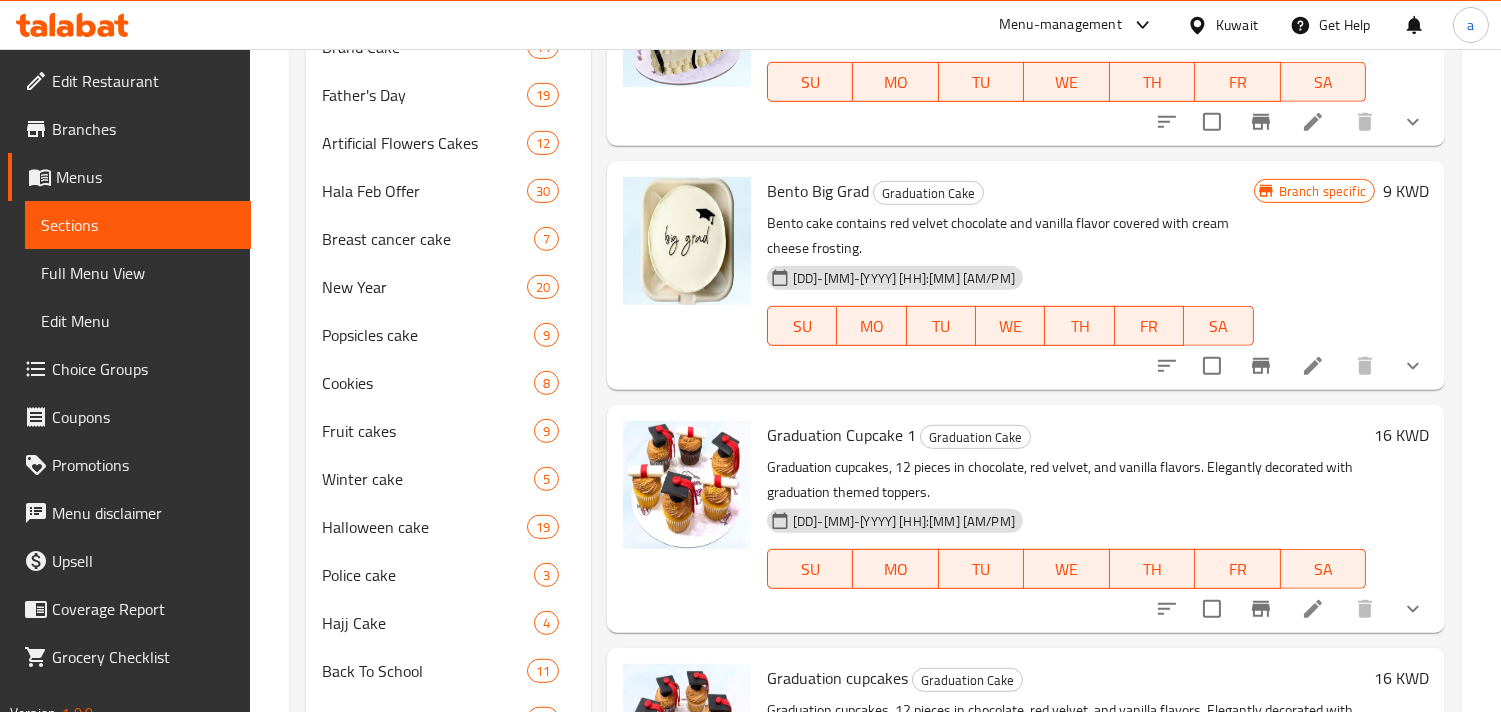 click on "Menu-management Kuwait Get Help a" at bounding box center (750, 25) 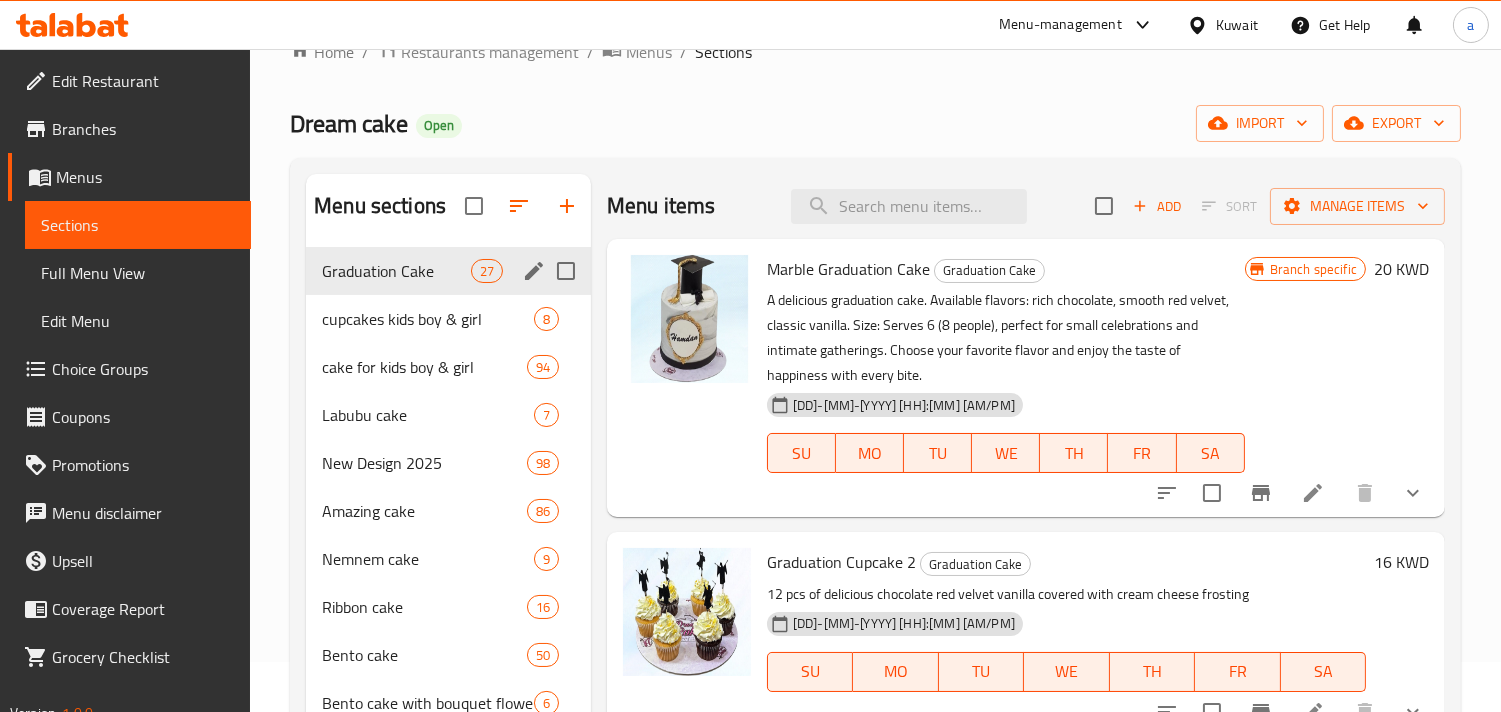 scroll, scrollTop: 0, scrollLeft: 0, axis: both 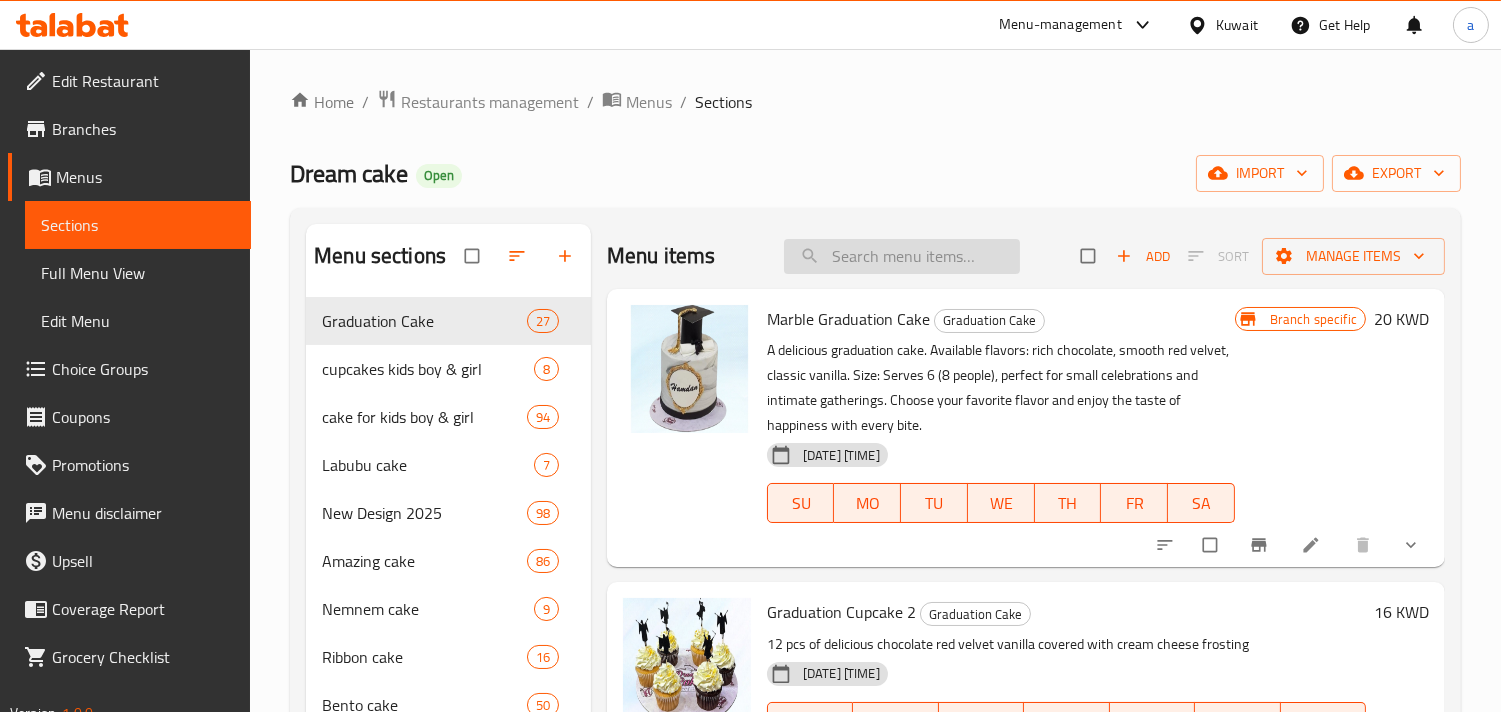 click at bounding box center [902, 256] 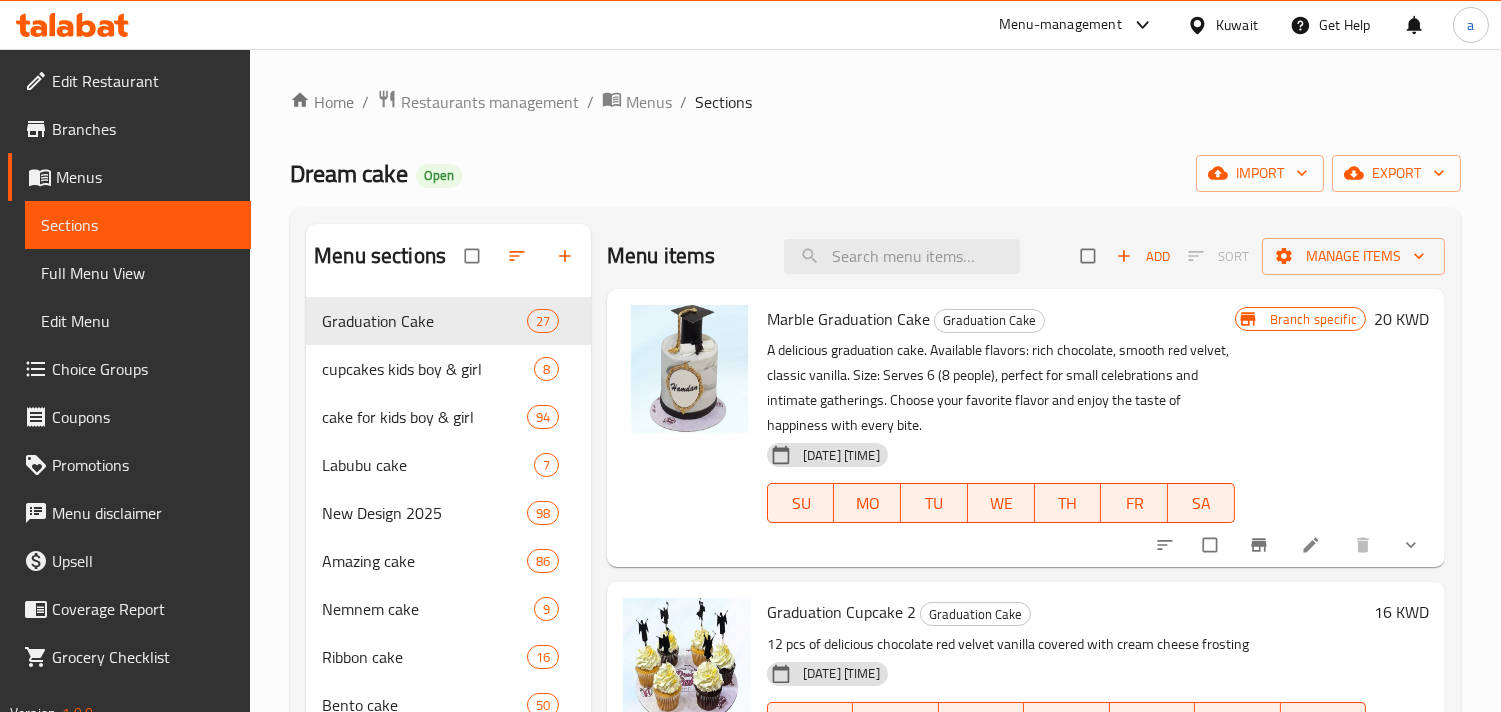 paste on "Sonic Cupcakes 7" 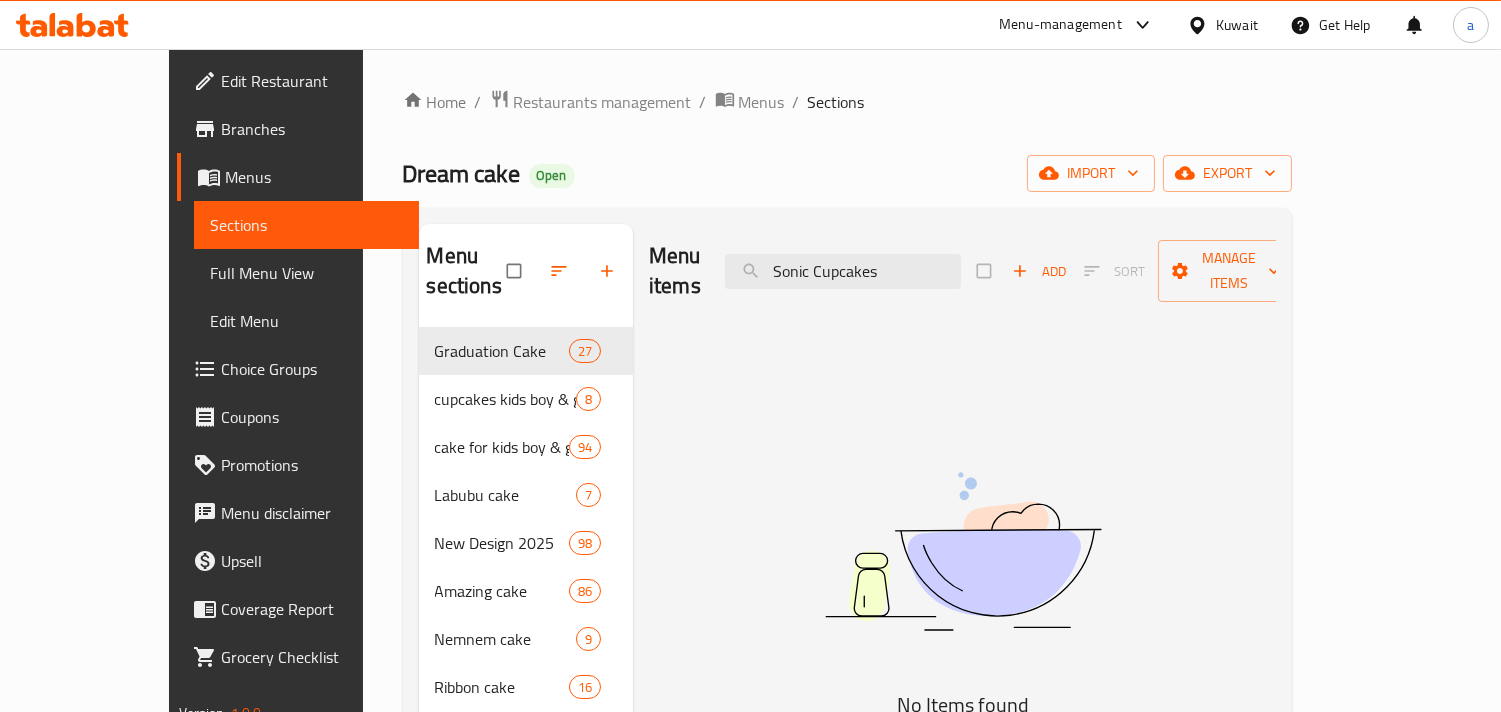 type on "Sonic Cupcakes" 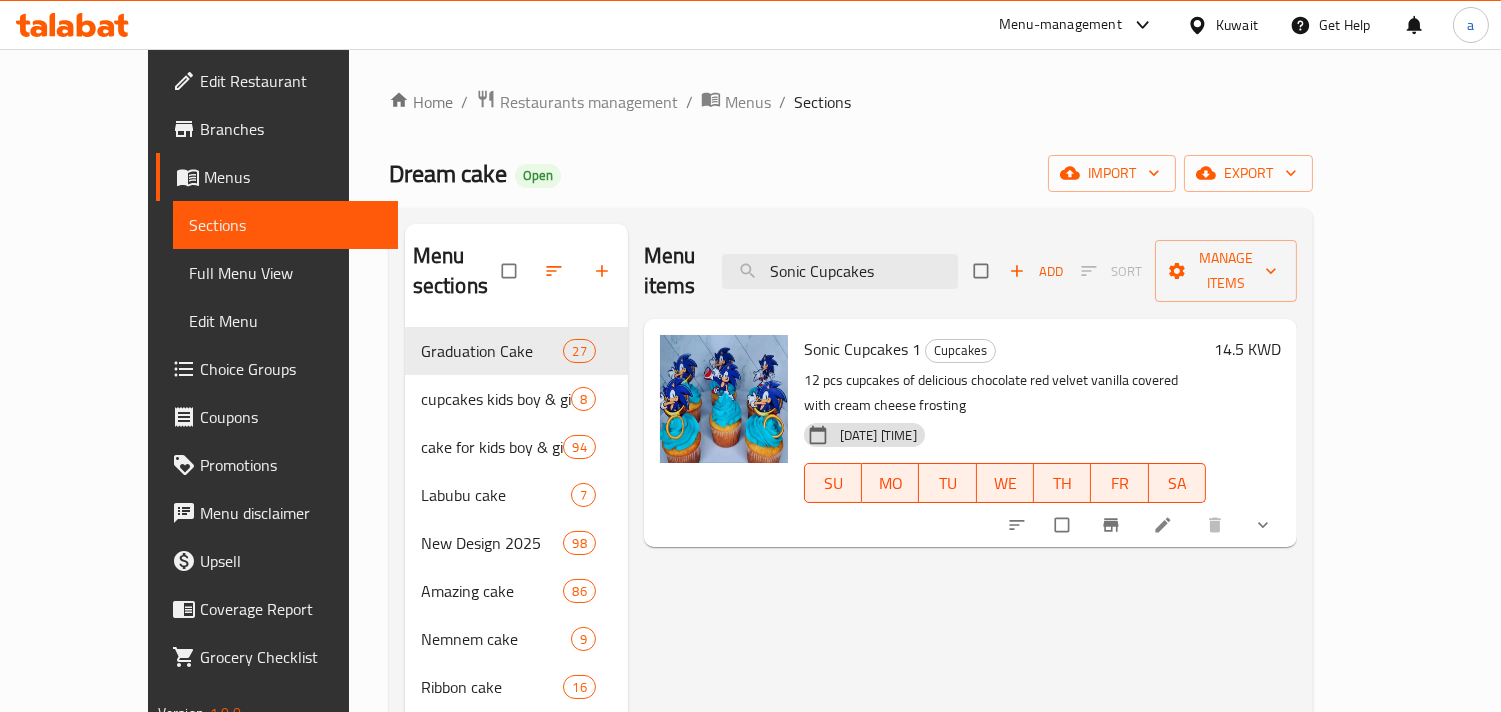 drag, startPoint x: 995, startPoint y: 255, endPoint x: 780, endPoint y: 258, distance: 215.02094 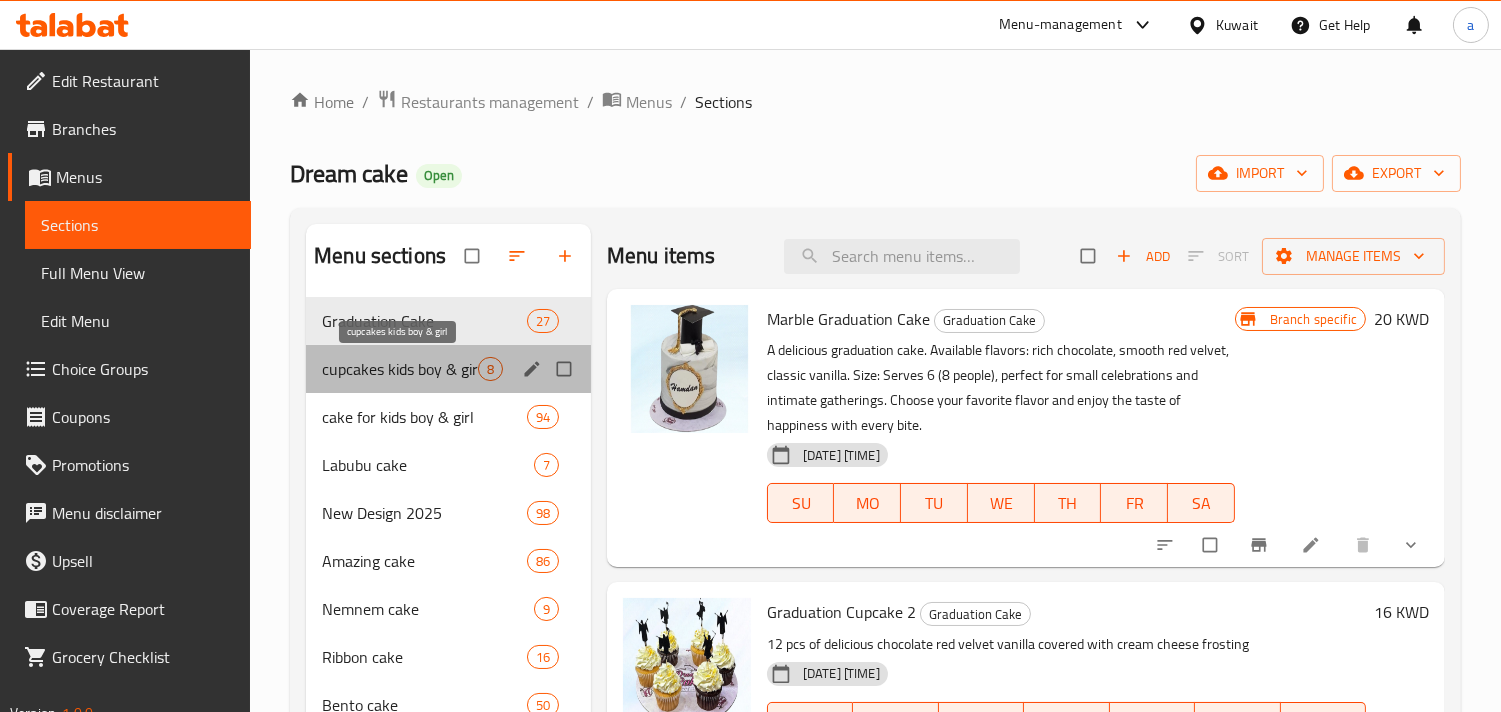 click on "cupcakes kids boy & girl" at bounding box center (400, 369) 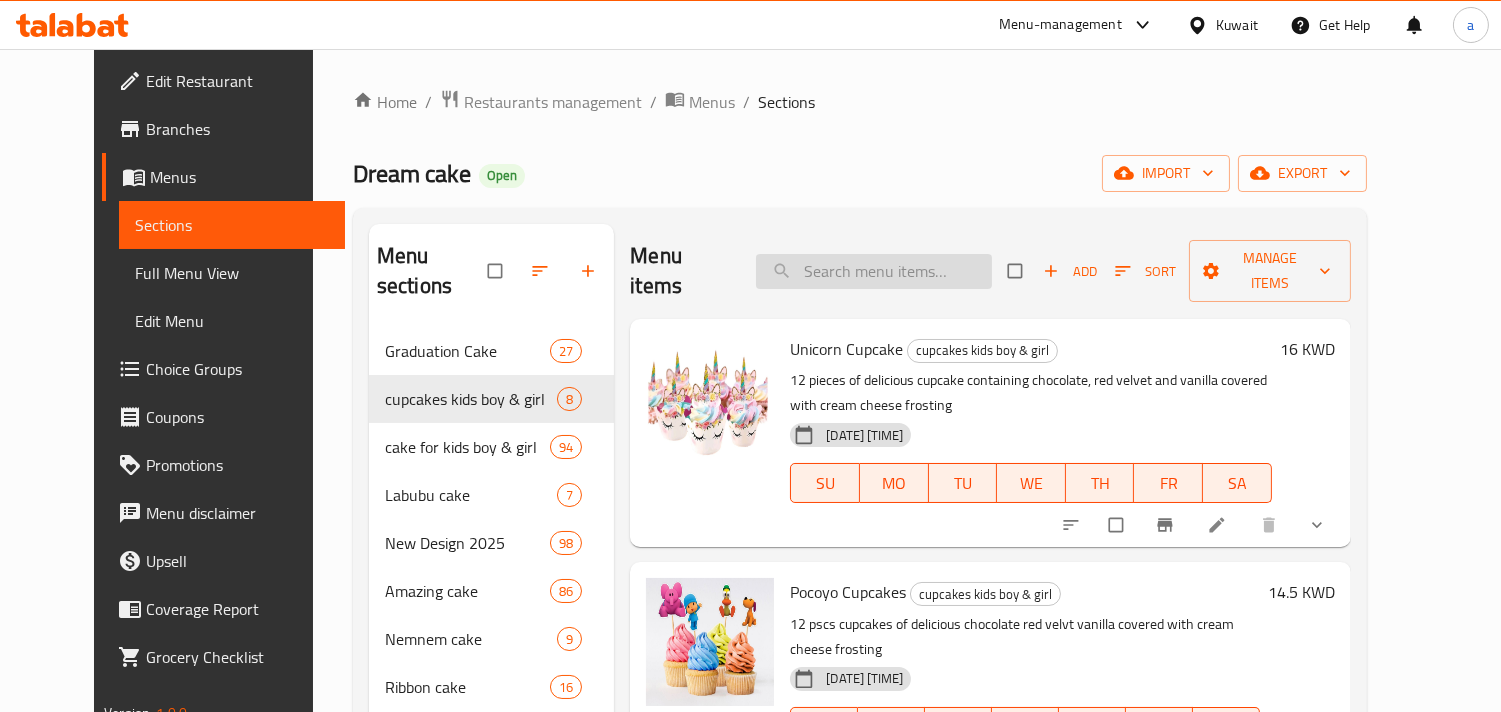 click at bounding box center [874, 271] 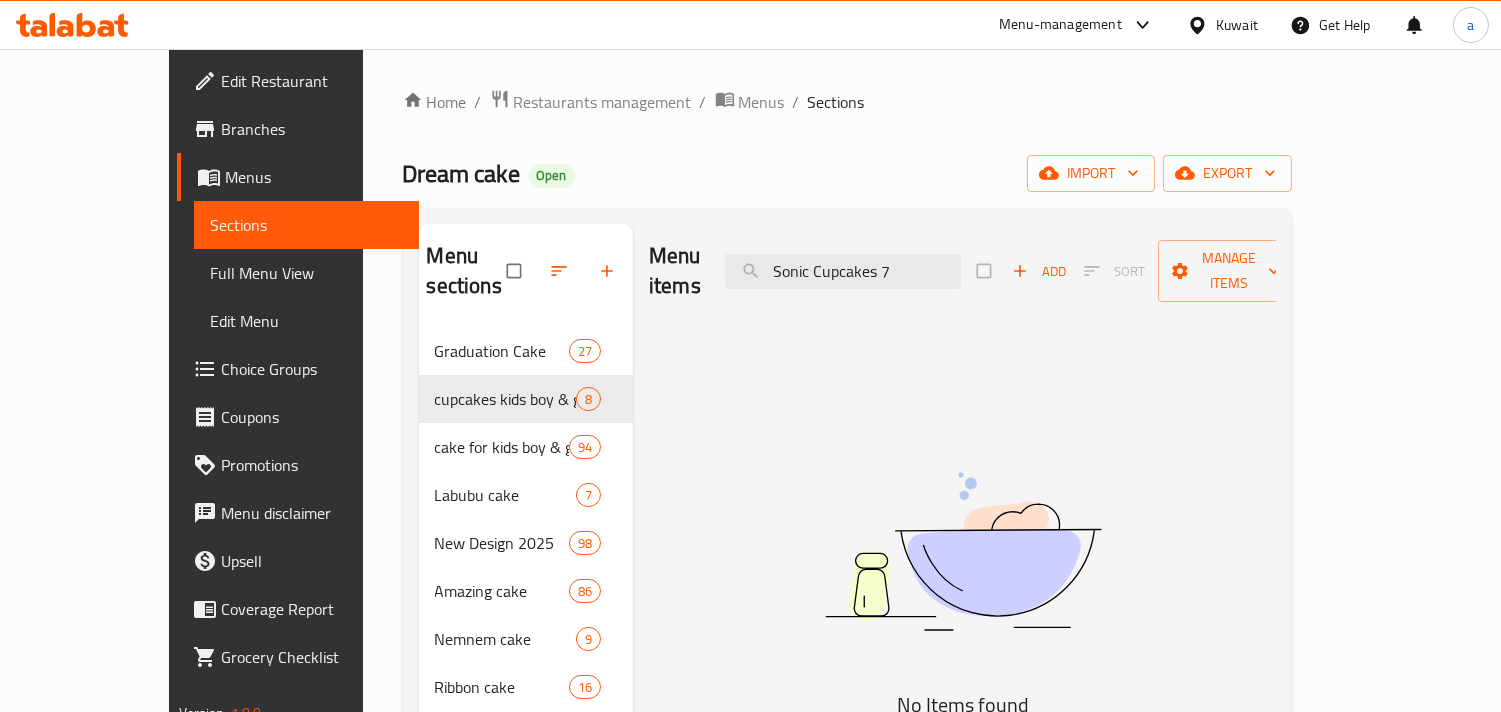 drag, startPoint x: 967, startPoint y: 257, endPoint x: 742, endPoint y: 248, distance: 225.17993 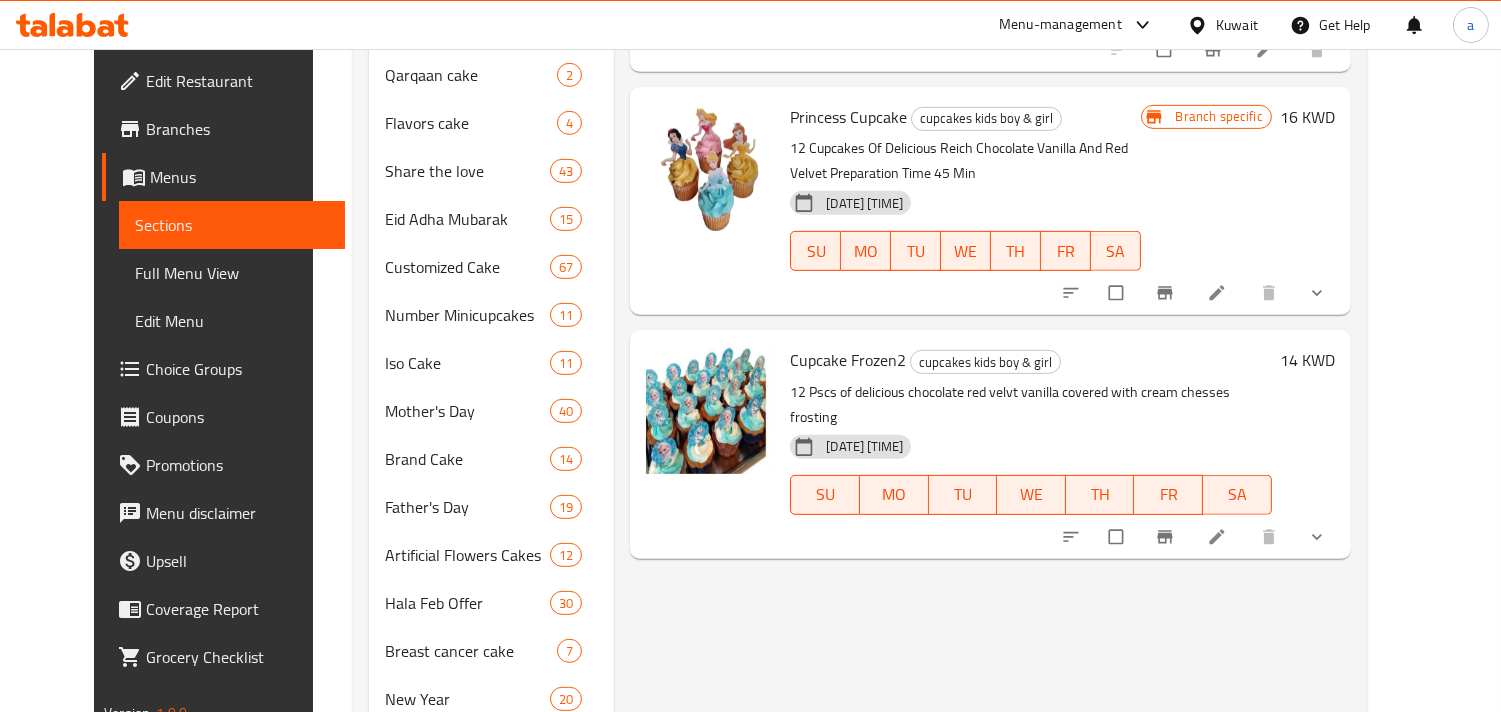 scroll, scrollTop: 1383, scrollLeft: 0, axis: vertical 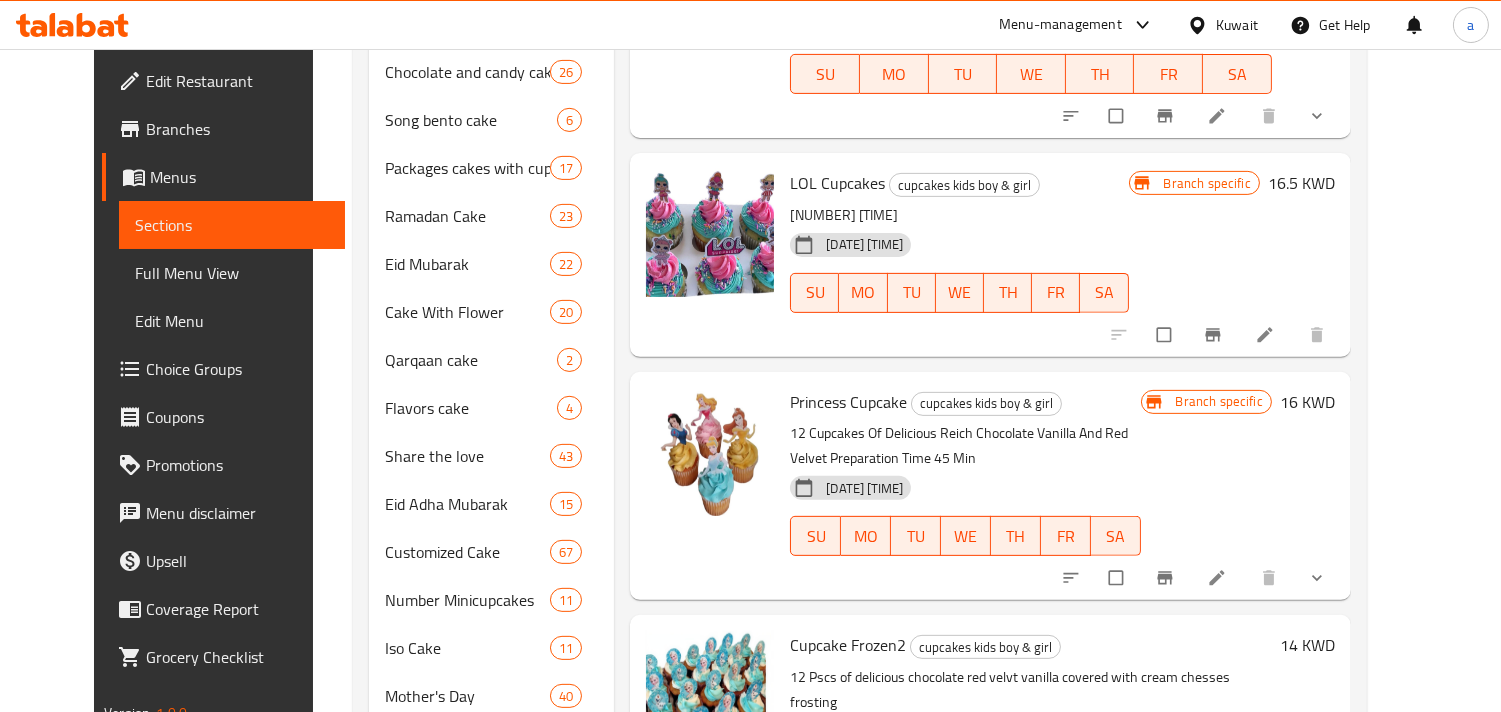 click at bounding box center (1201, 25) 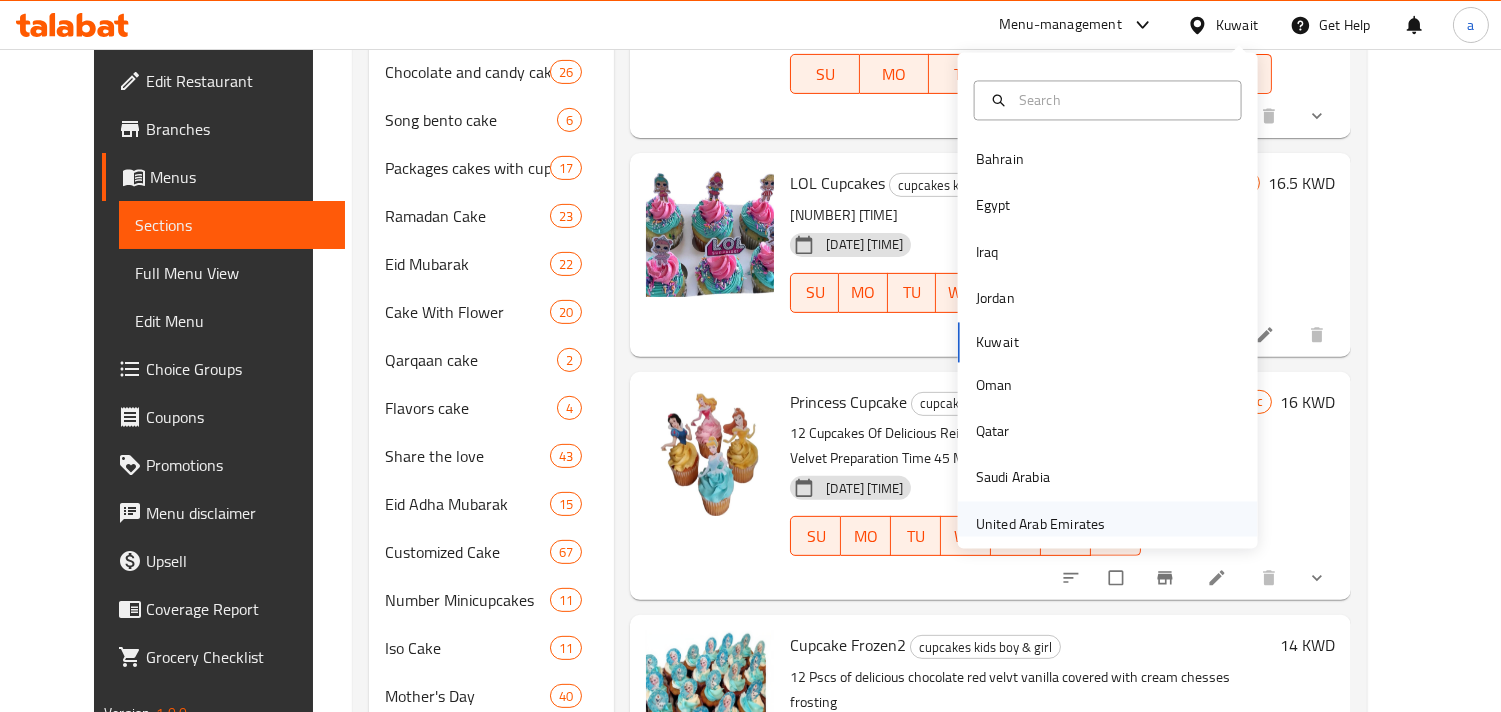 click on "United Arab Emirates" at bounding box center [1041, 524] 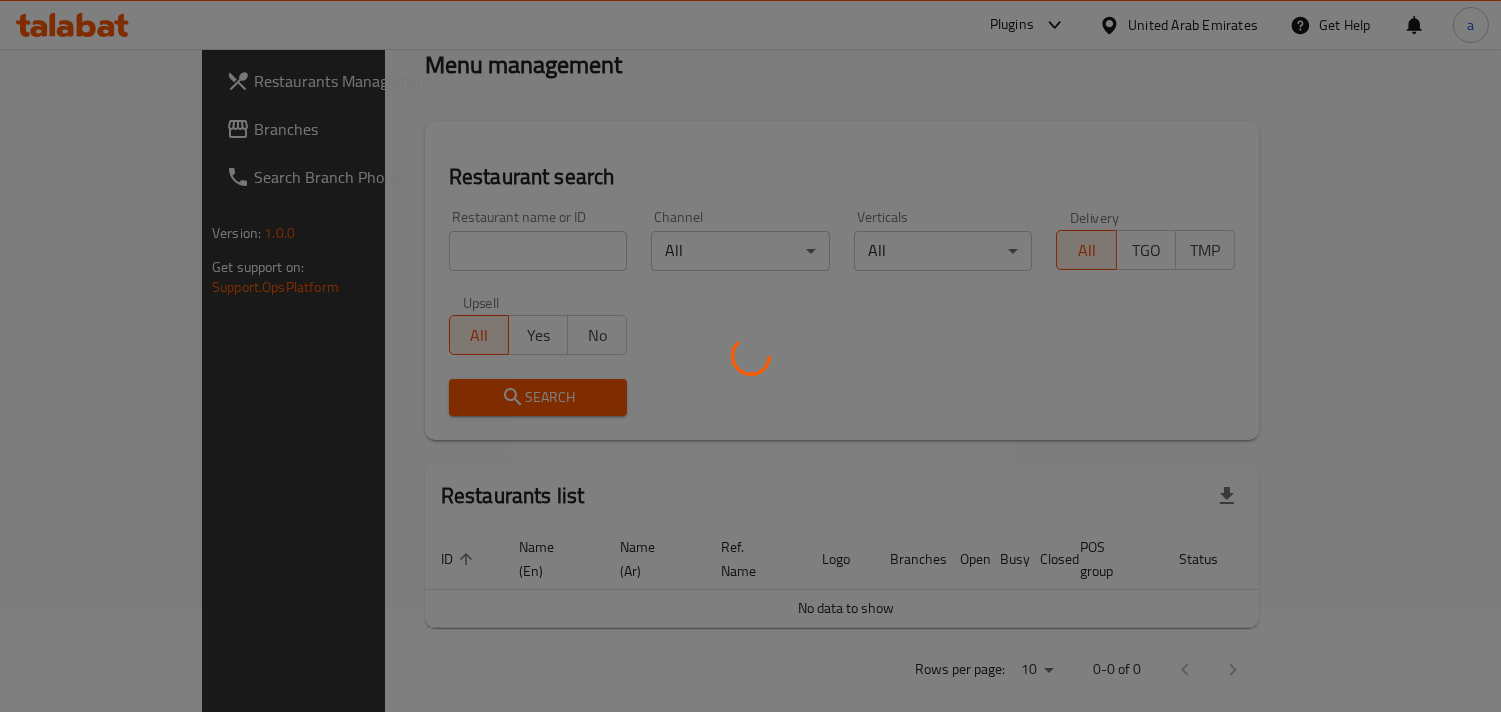 scroll, scrollTop: 806, scrollLeft: 0, axis: vertical 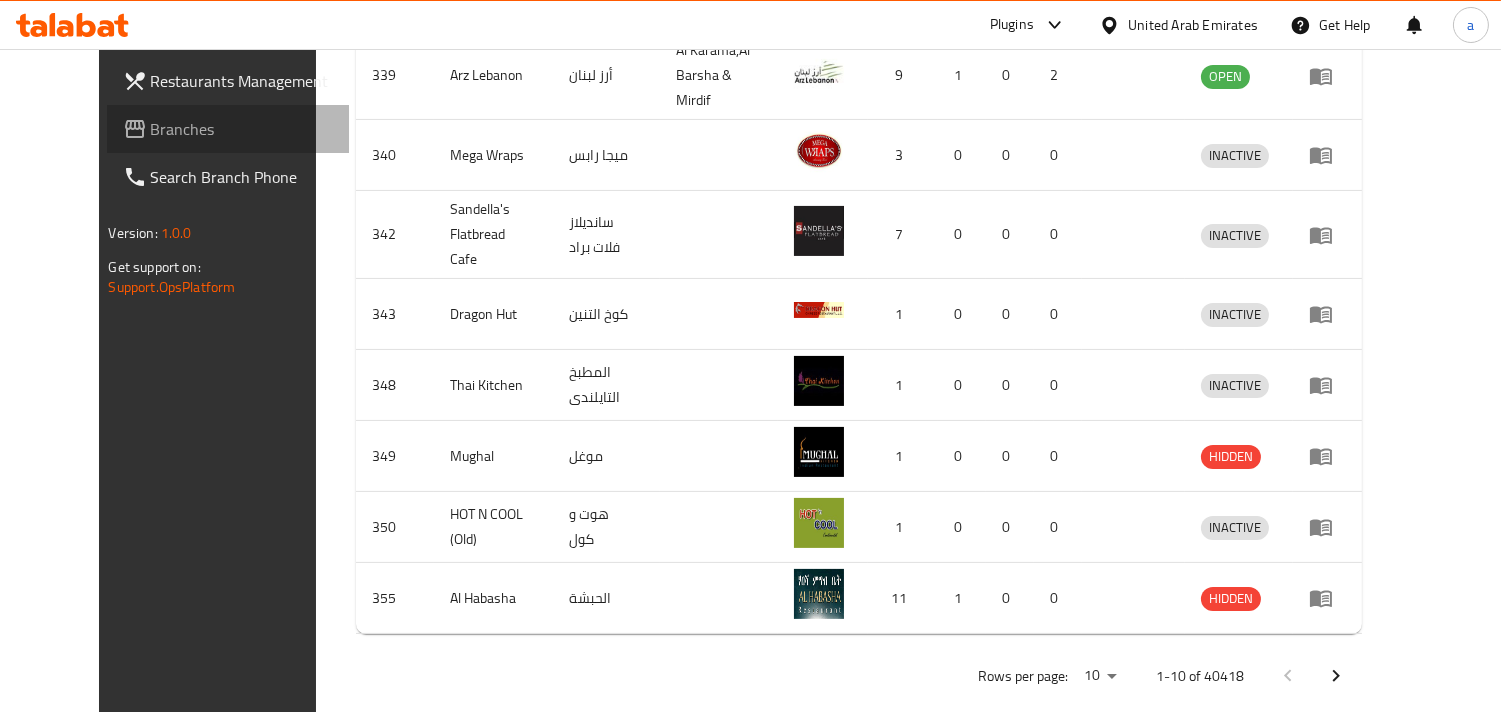click on "Branches" at bounding box center (242, 129) 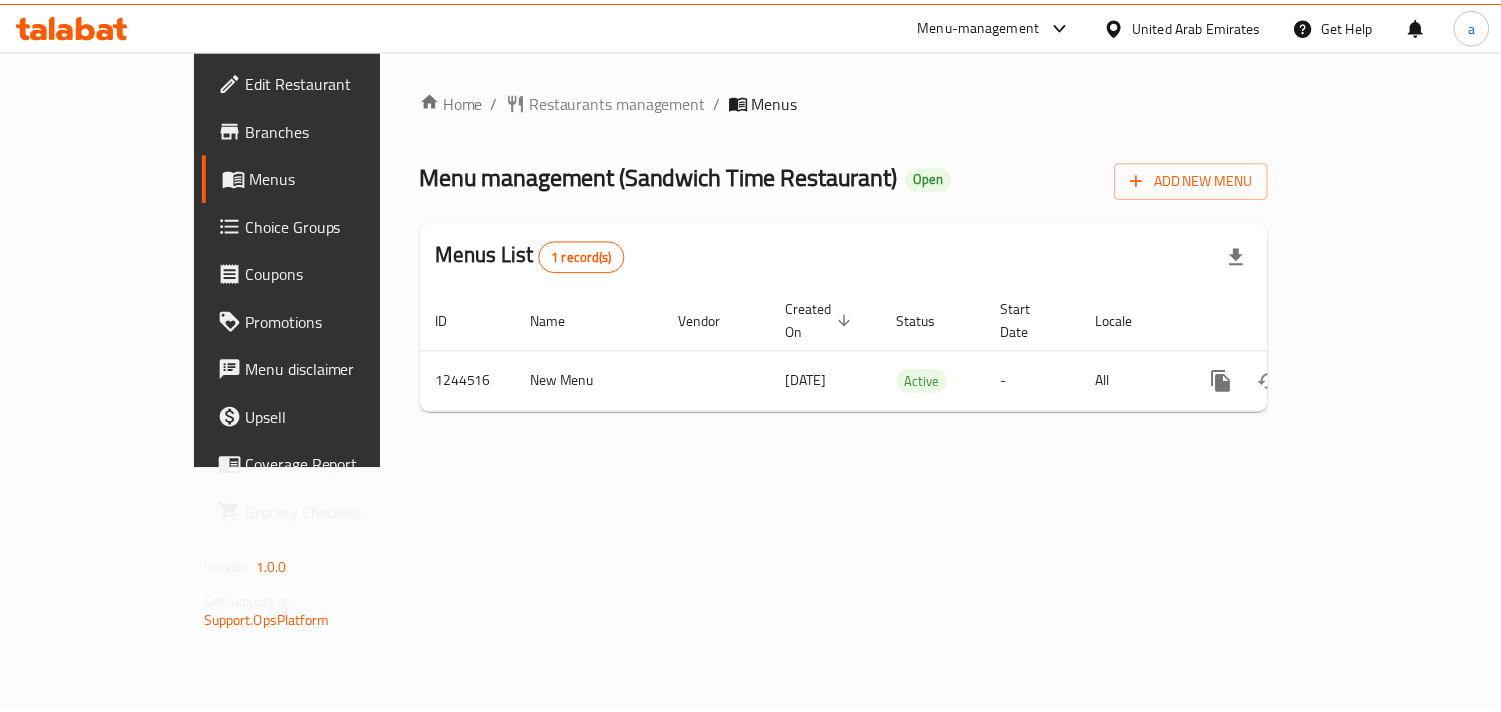 scroll, scrollTop: 0, scrollLeft: 0, axis: both 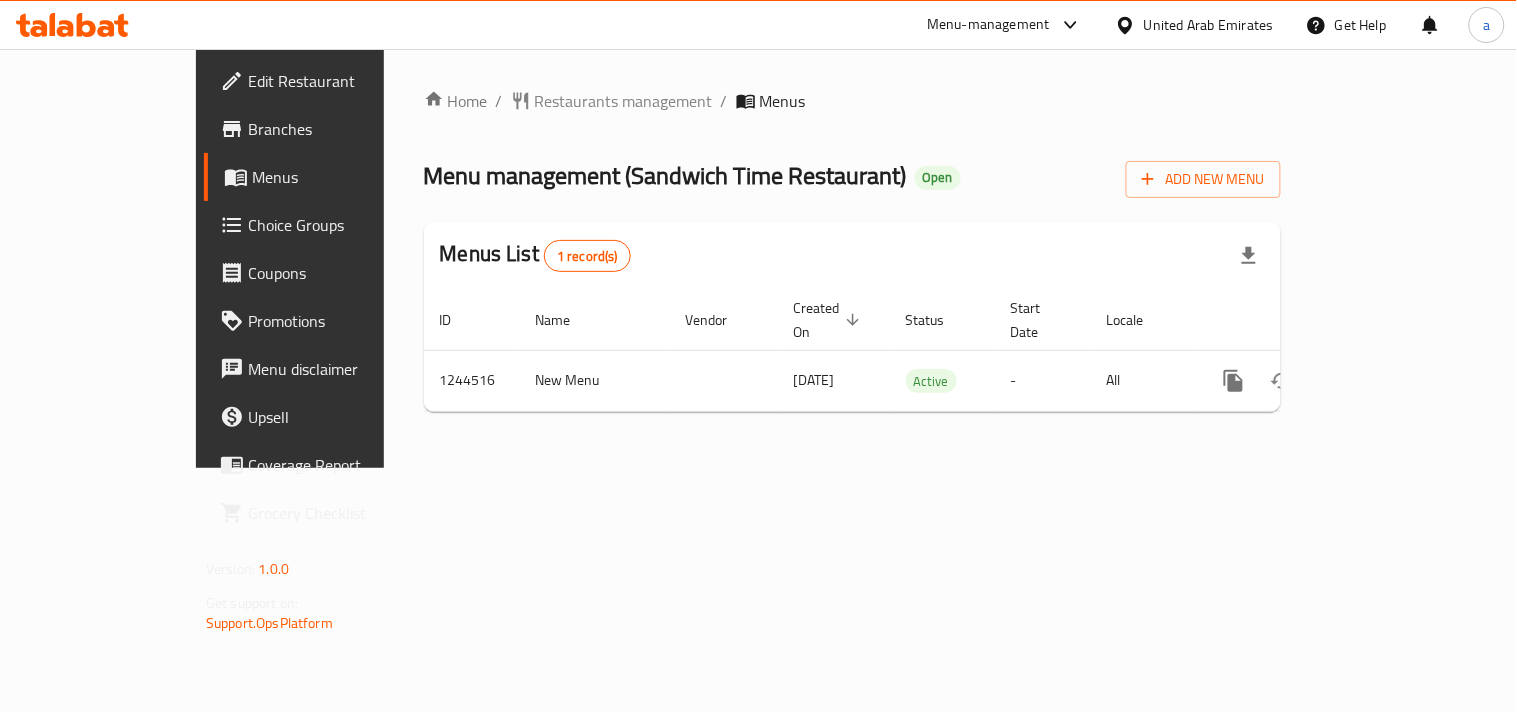 click on "United Arab Emirates" at bounding box center (1209, 25) 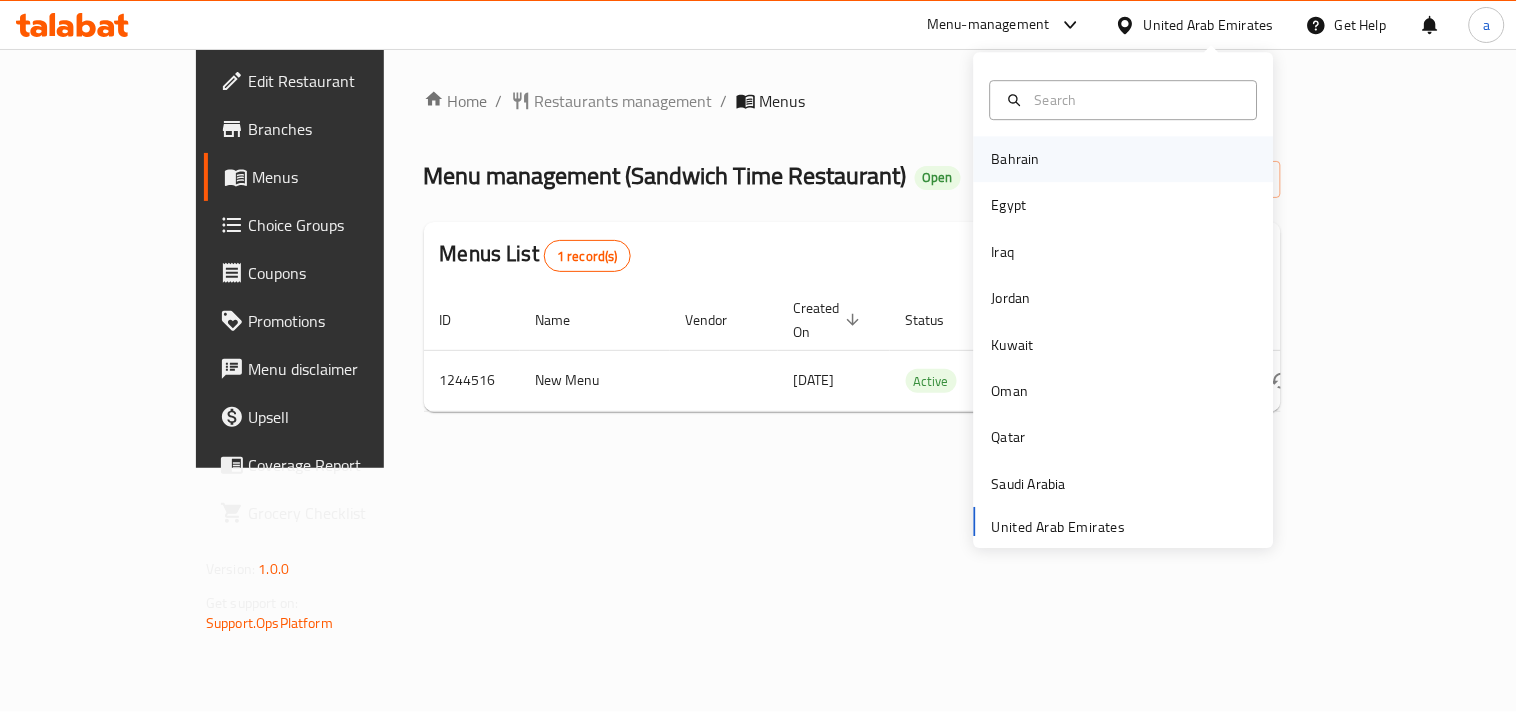 click on "Bahrain" at bounding box center (1016, 159) 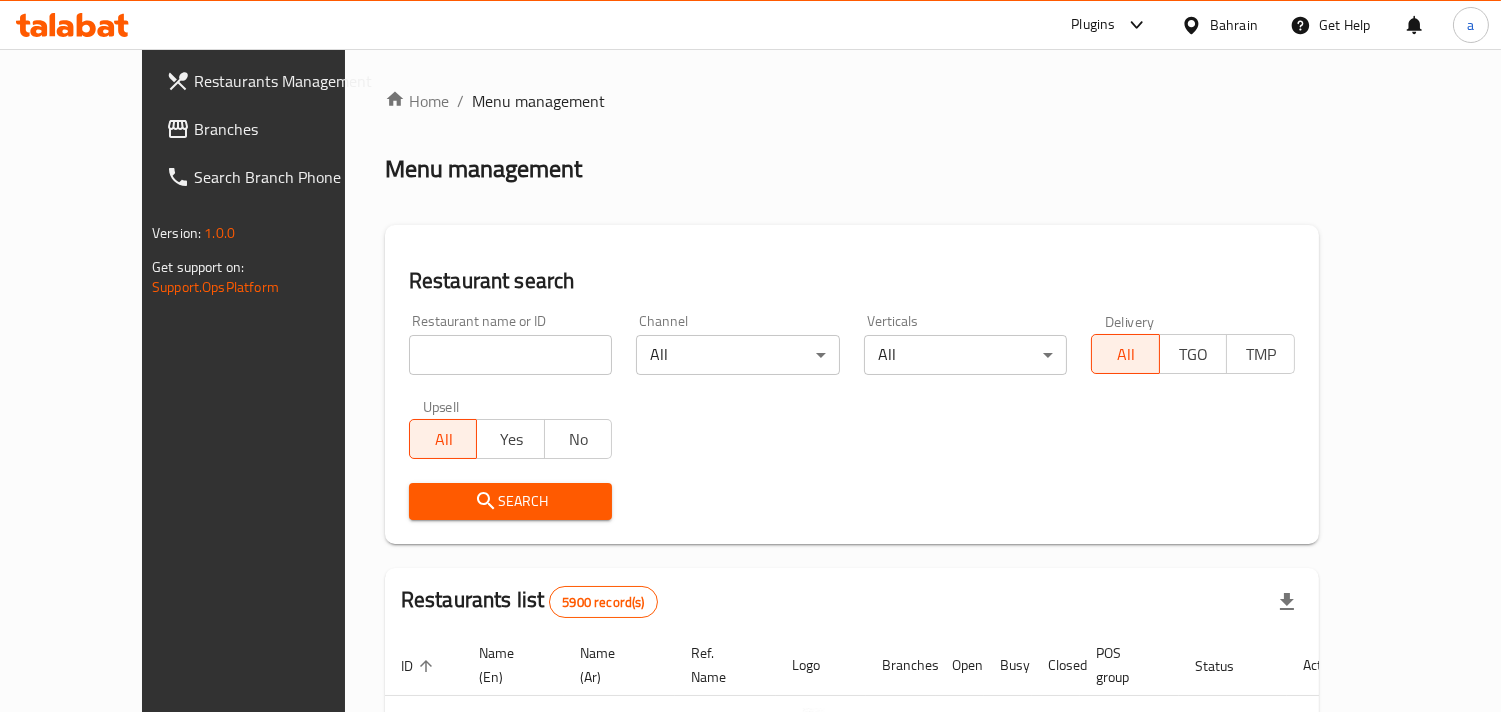 click on "Branches" at bounding box center (285, 129) 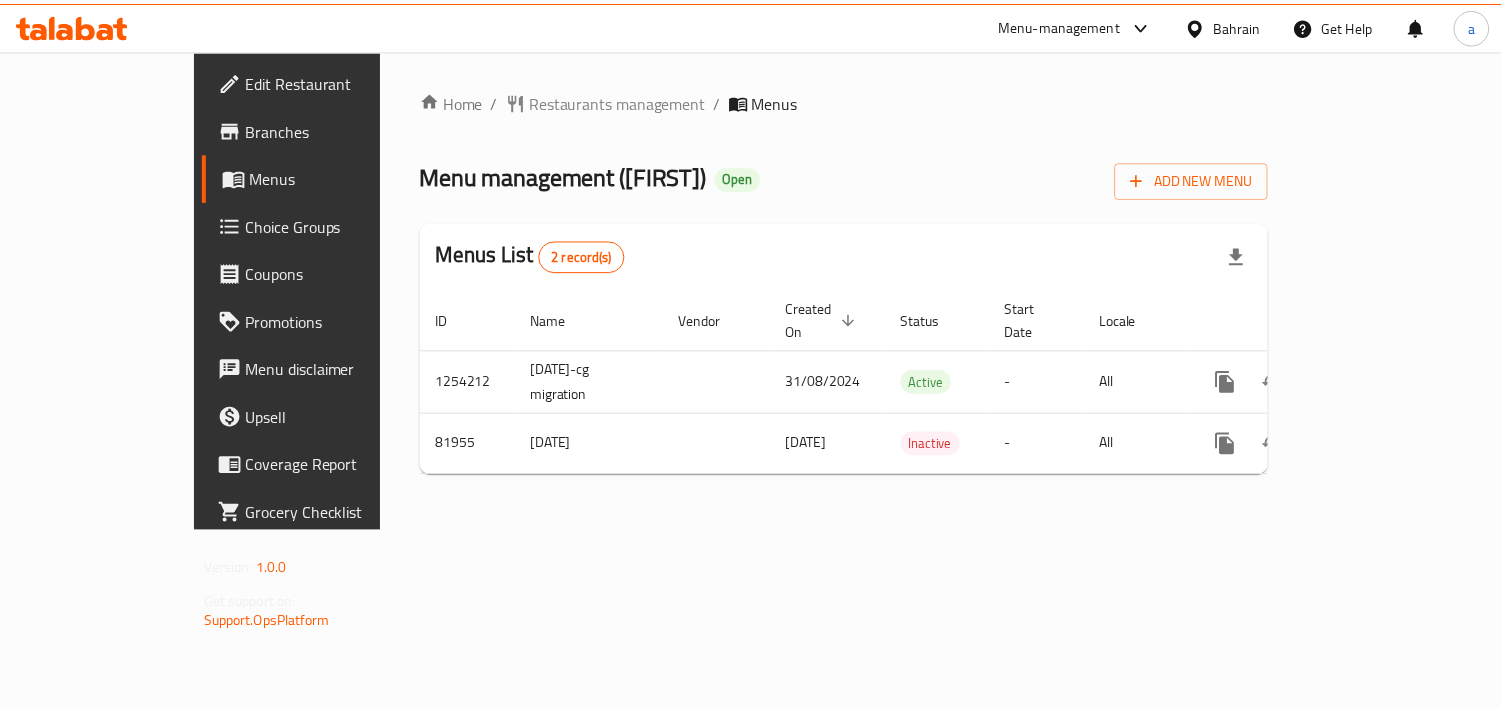 scroll, scrollTop: 0, scrollLeft: 0, axis: both 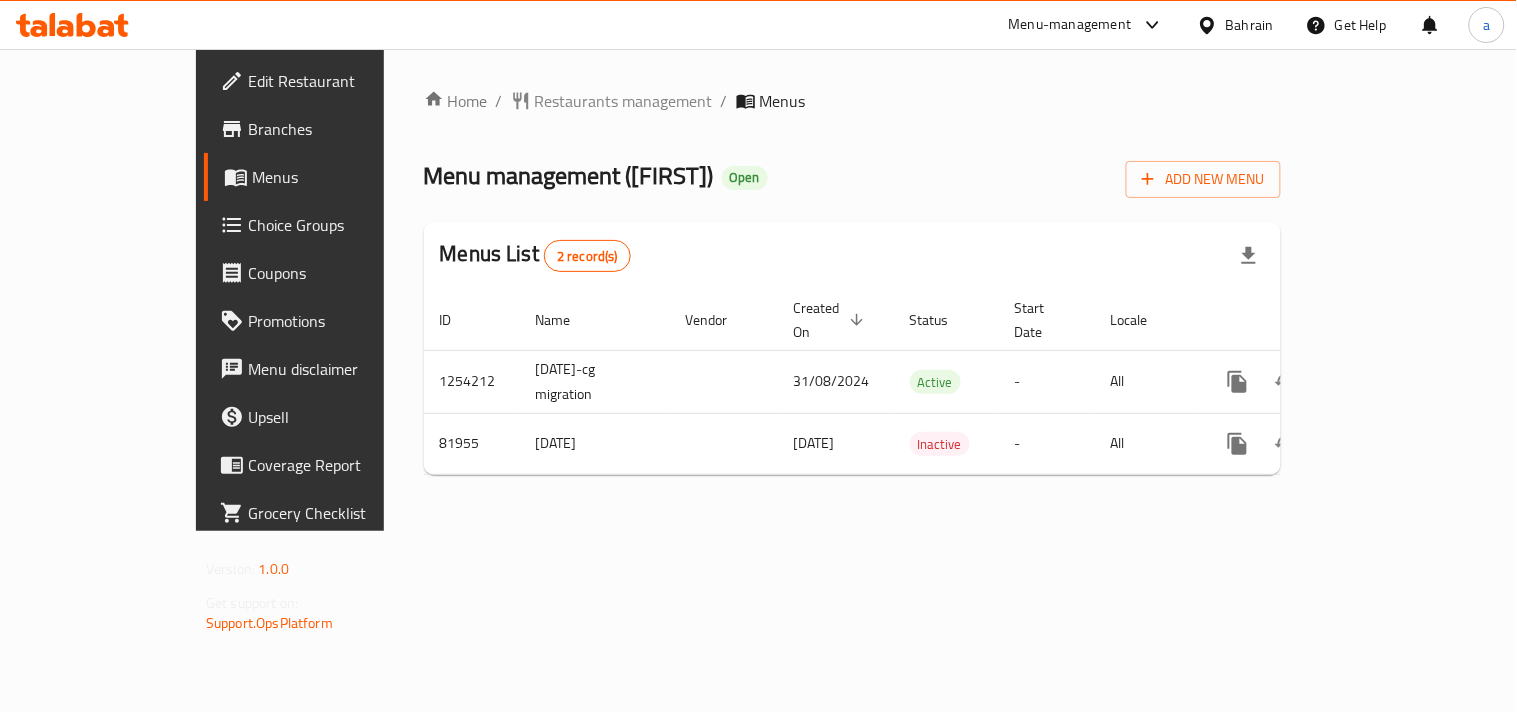click 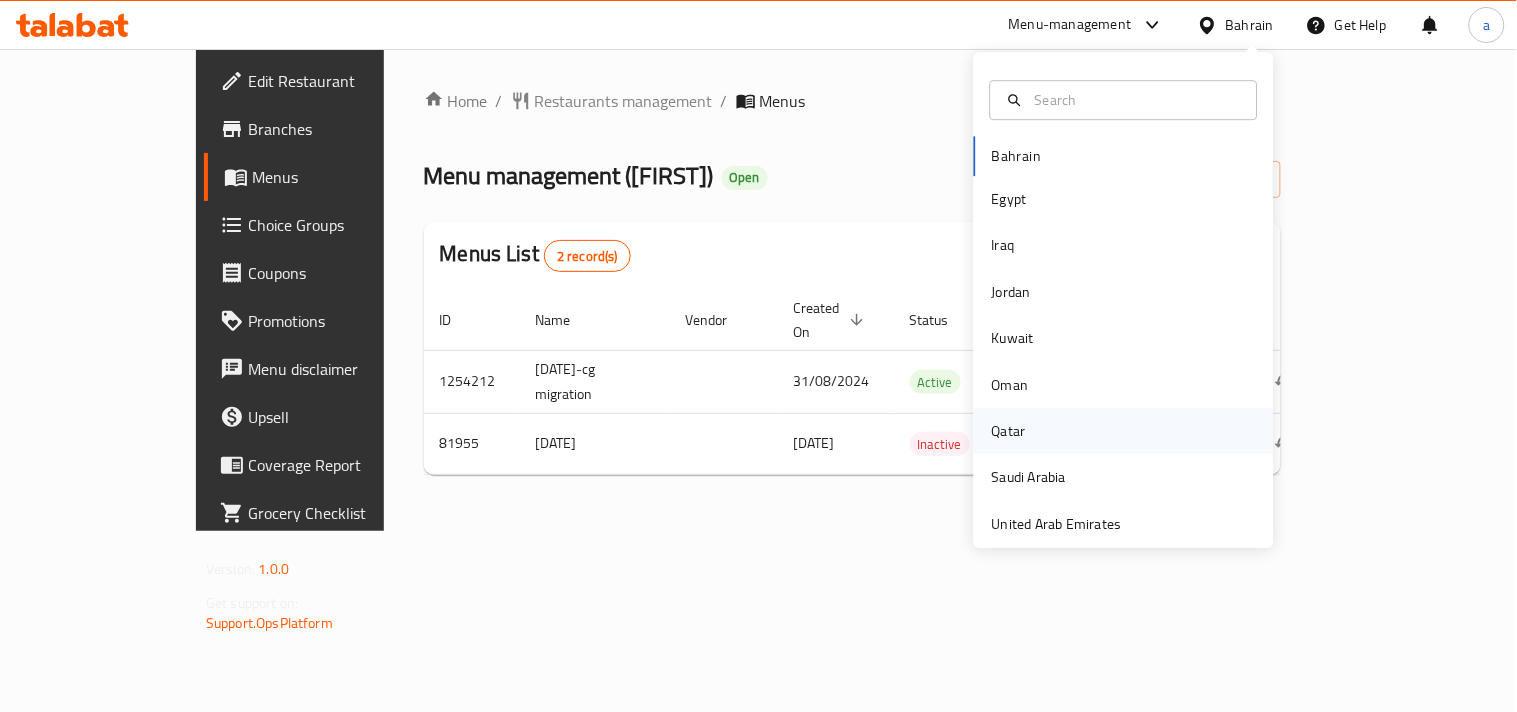 click on "Qatar" at bounding box center [1009, 431] 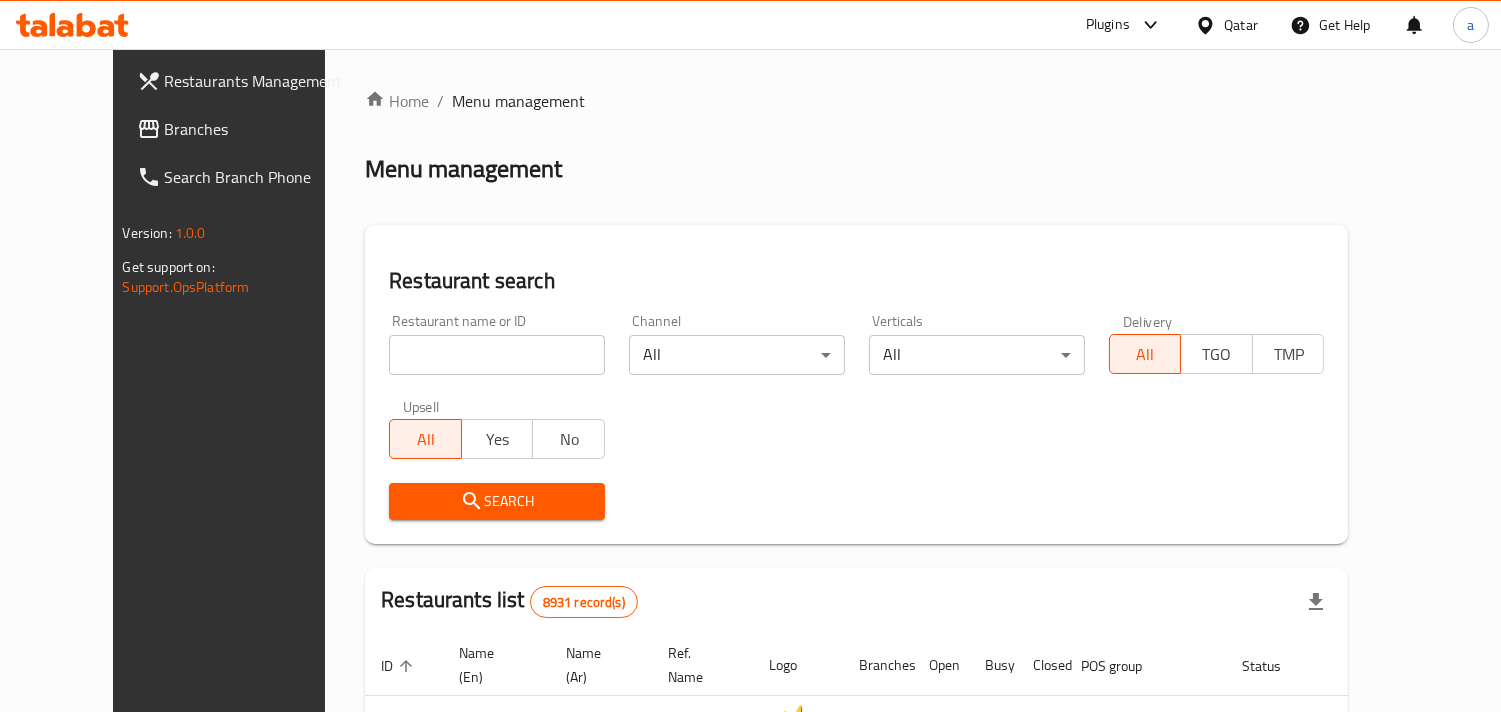 click on "Branches" at bounding box center [256, 129] 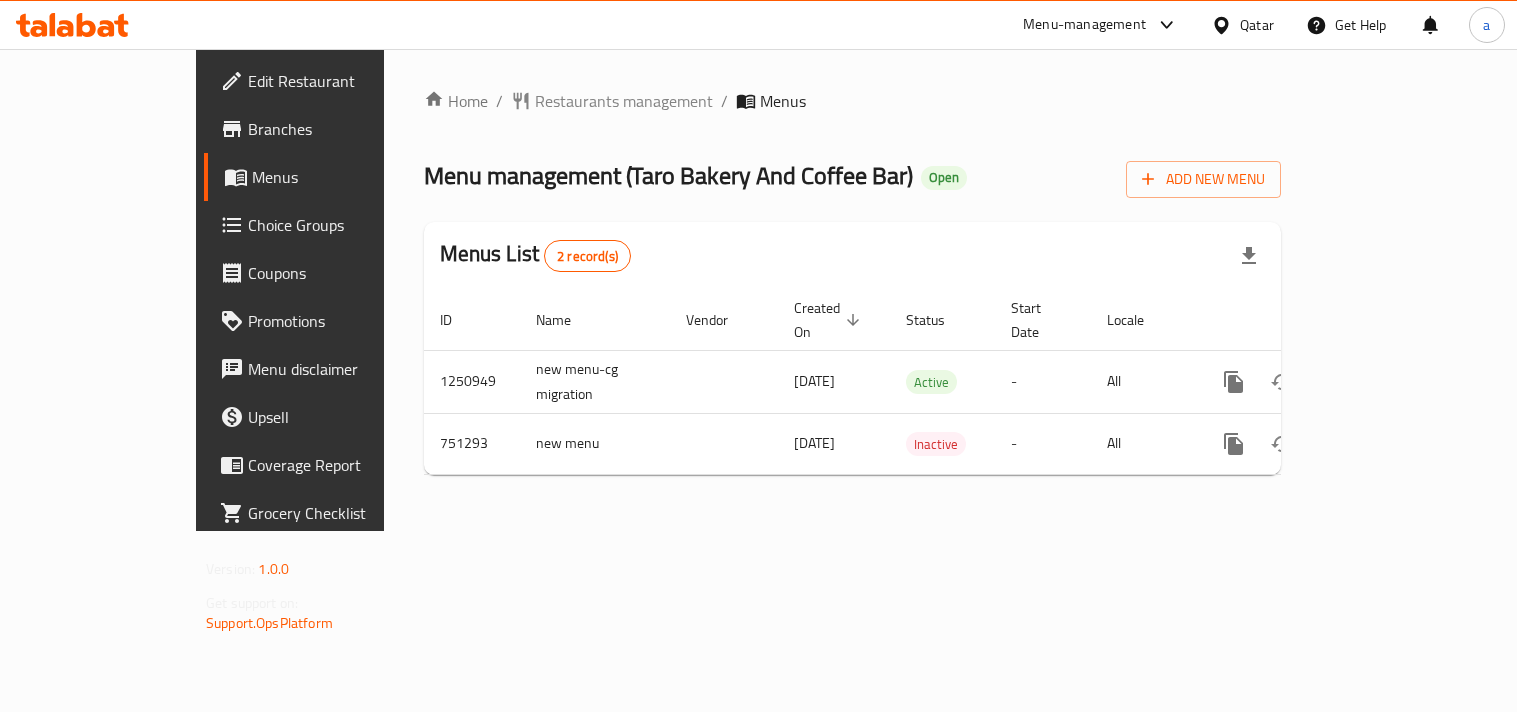 scroll, scrollTop: 0, scrollLeft: 0, axis: both 